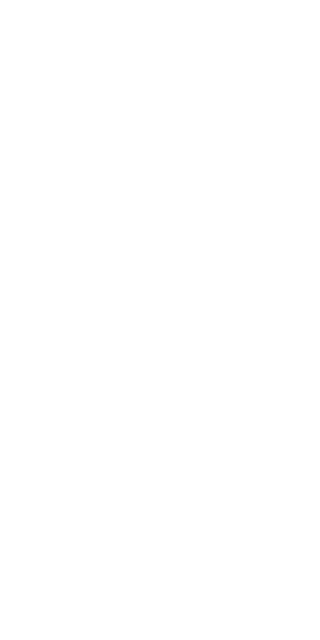scroll, scrollTop: 0, scrollLeft: 0, axis: both 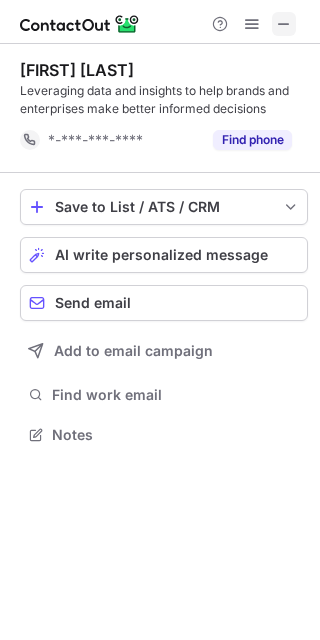 click at bounding box center [284, 24] 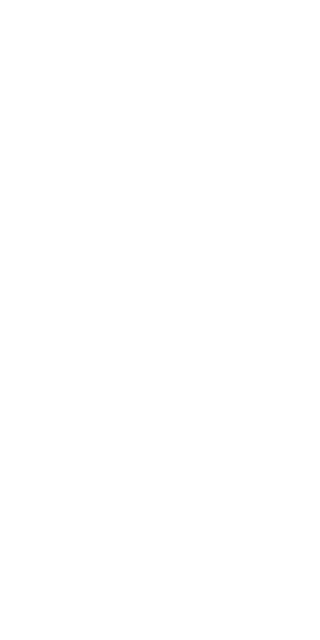 scroll, scrollTop: 0, scrollLeft: 0, axis: both 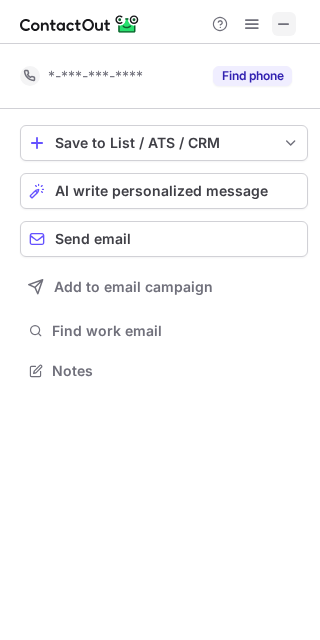 click at bounding box center (284, 24) 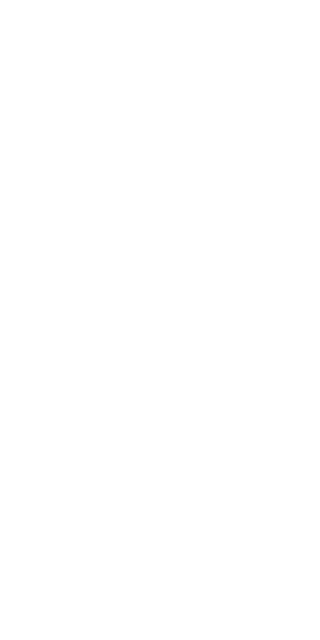 scroll, scrollTop: 0, scrollLeft: 0, axis: both 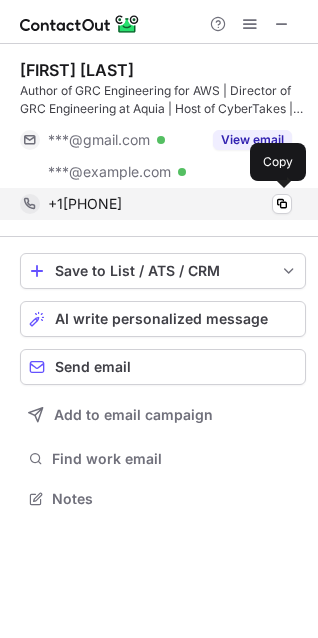 click on "+14043864452" at bounding box center [170, 204] 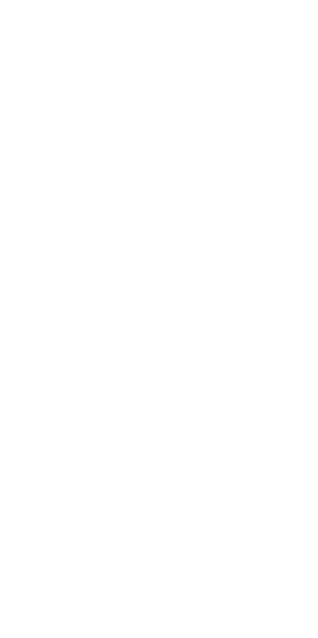 scroll, scrollTop: 0, scrollLeft: 0, axis: both 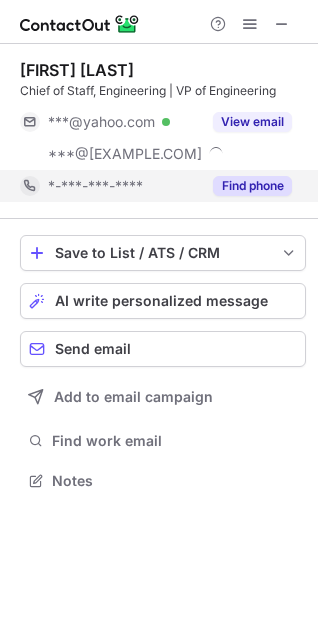 click on "Find phone" at bounding box center (252, 186) 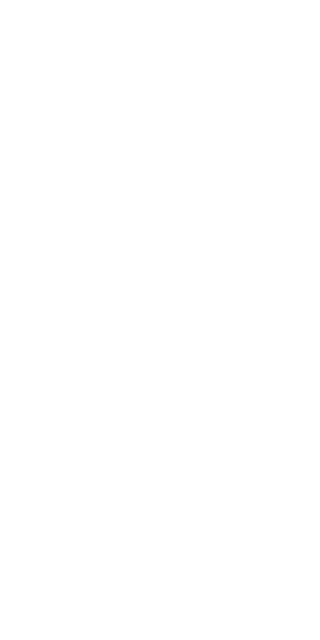 scroll, scrollTop: 0, scrollLeft: 0, axis: both 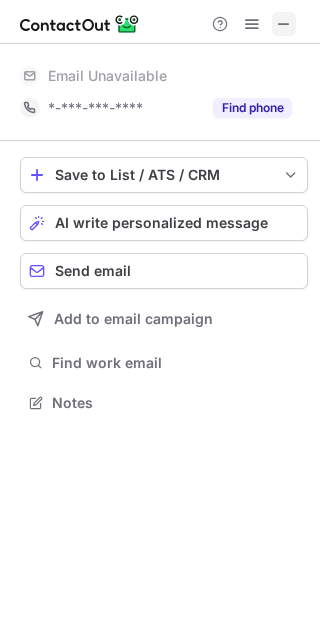 click at bounding box center (284, 24) 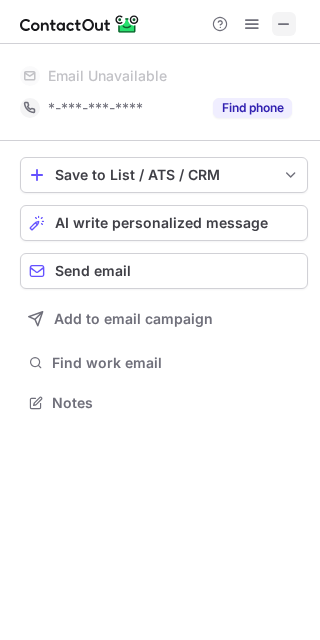 type 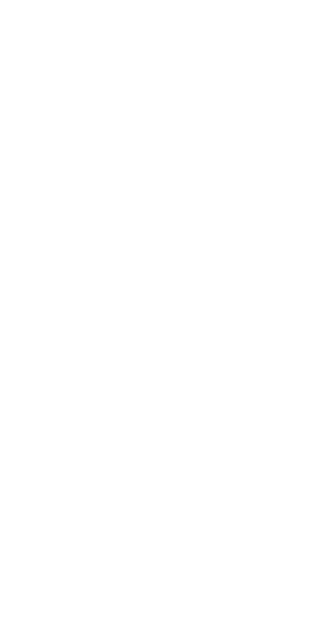 scroll, scrollTop: 0, scrollLeft: 0, axis: both 